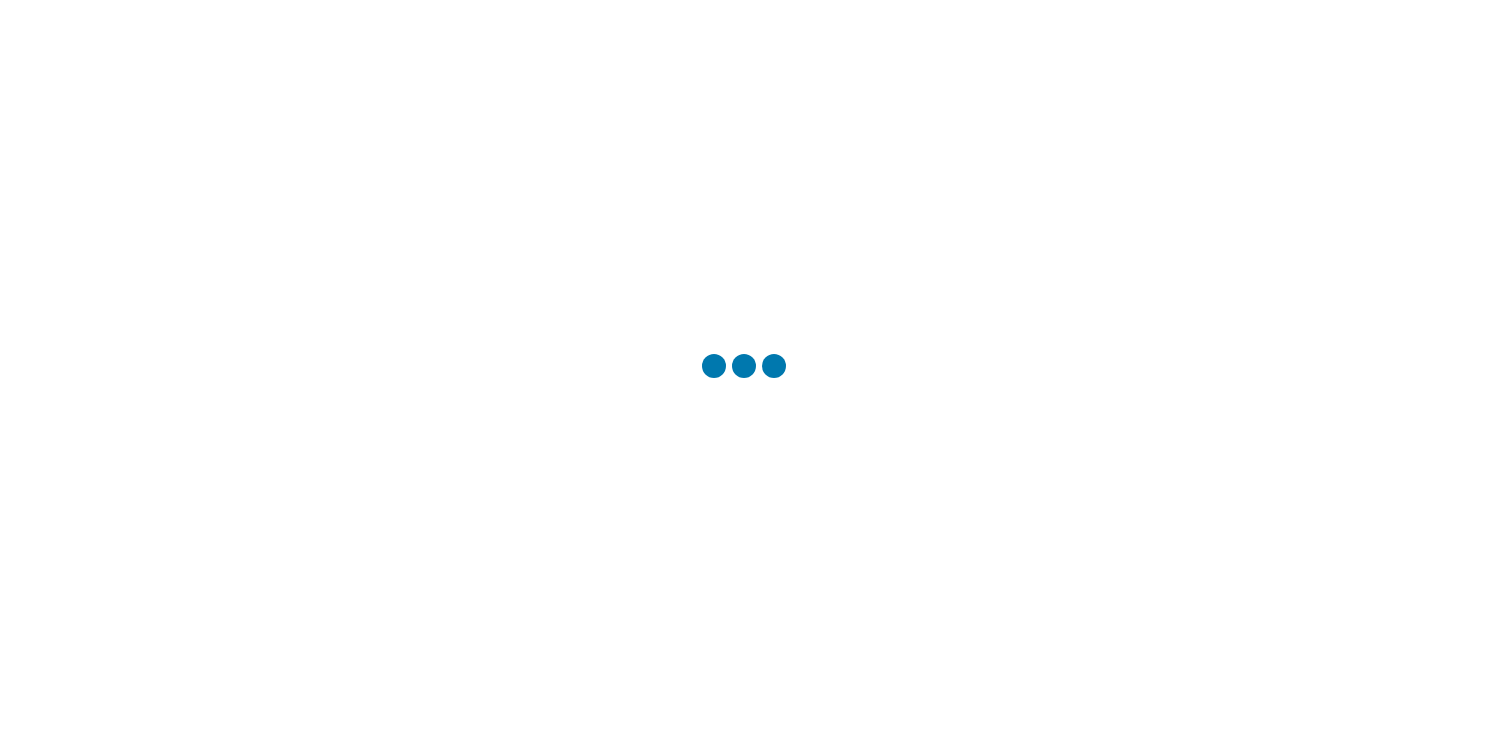 scroll, scrollTop: 0, scrollLeft: 0, axis: both 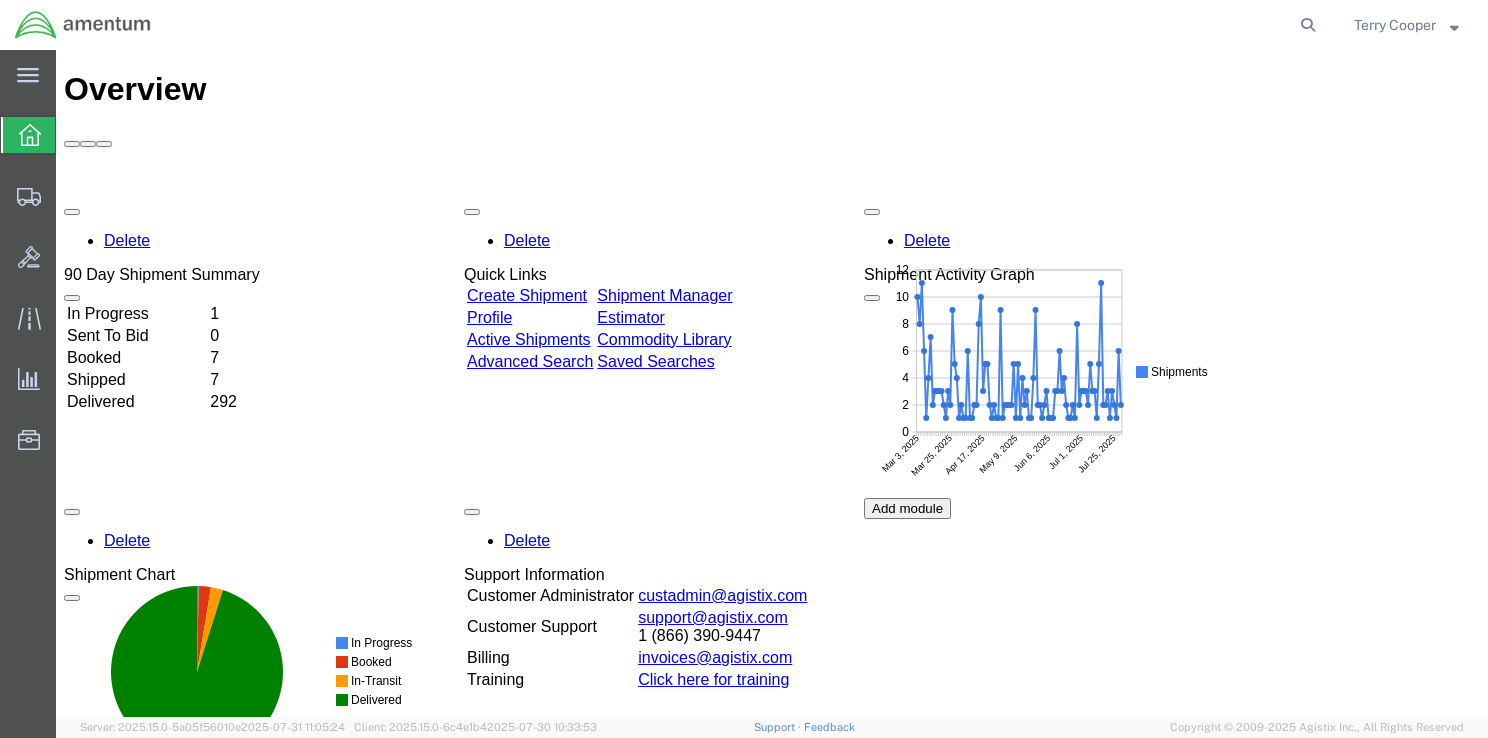 click on "In Progress" at bounding box center (136, 314) 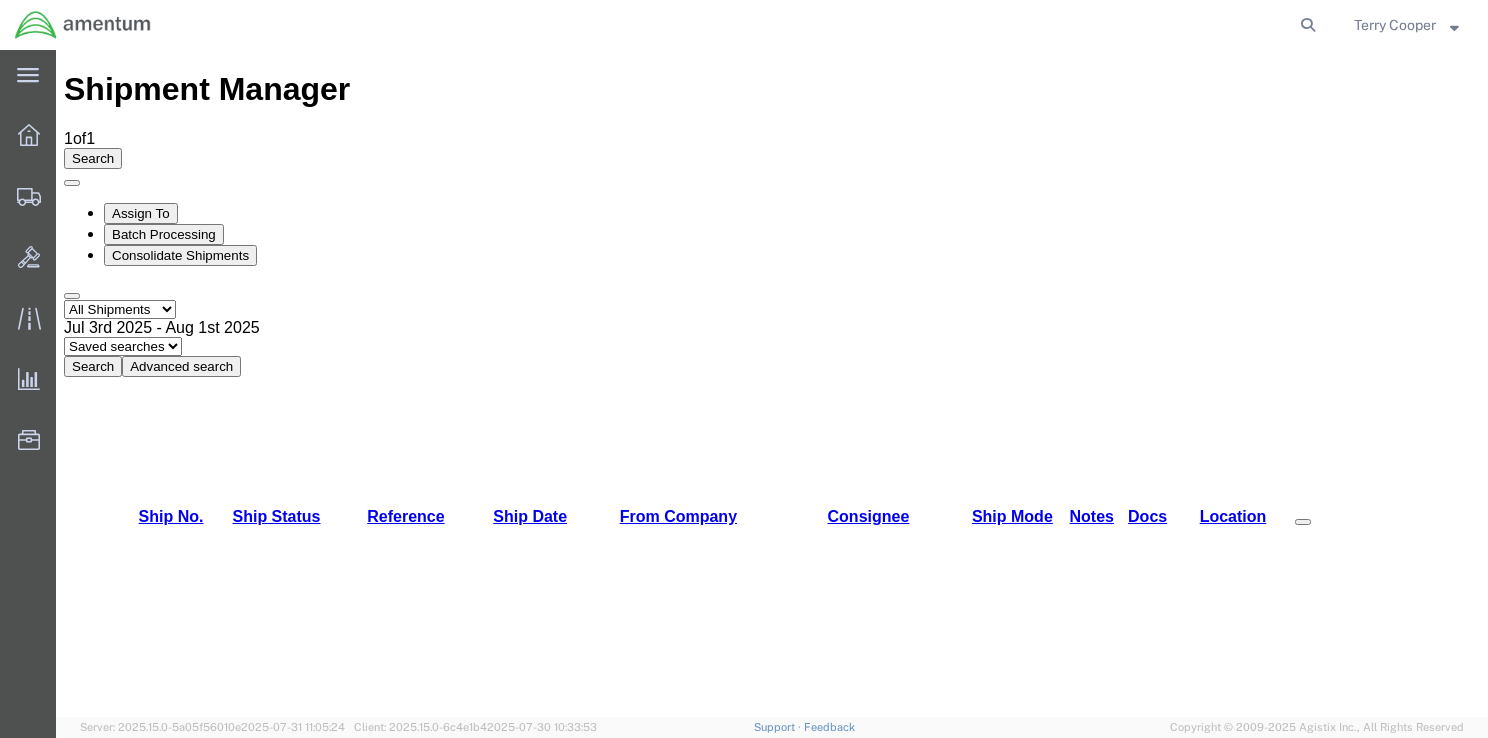 click on "[NUMBER]" at bounding box center [422, 1085] 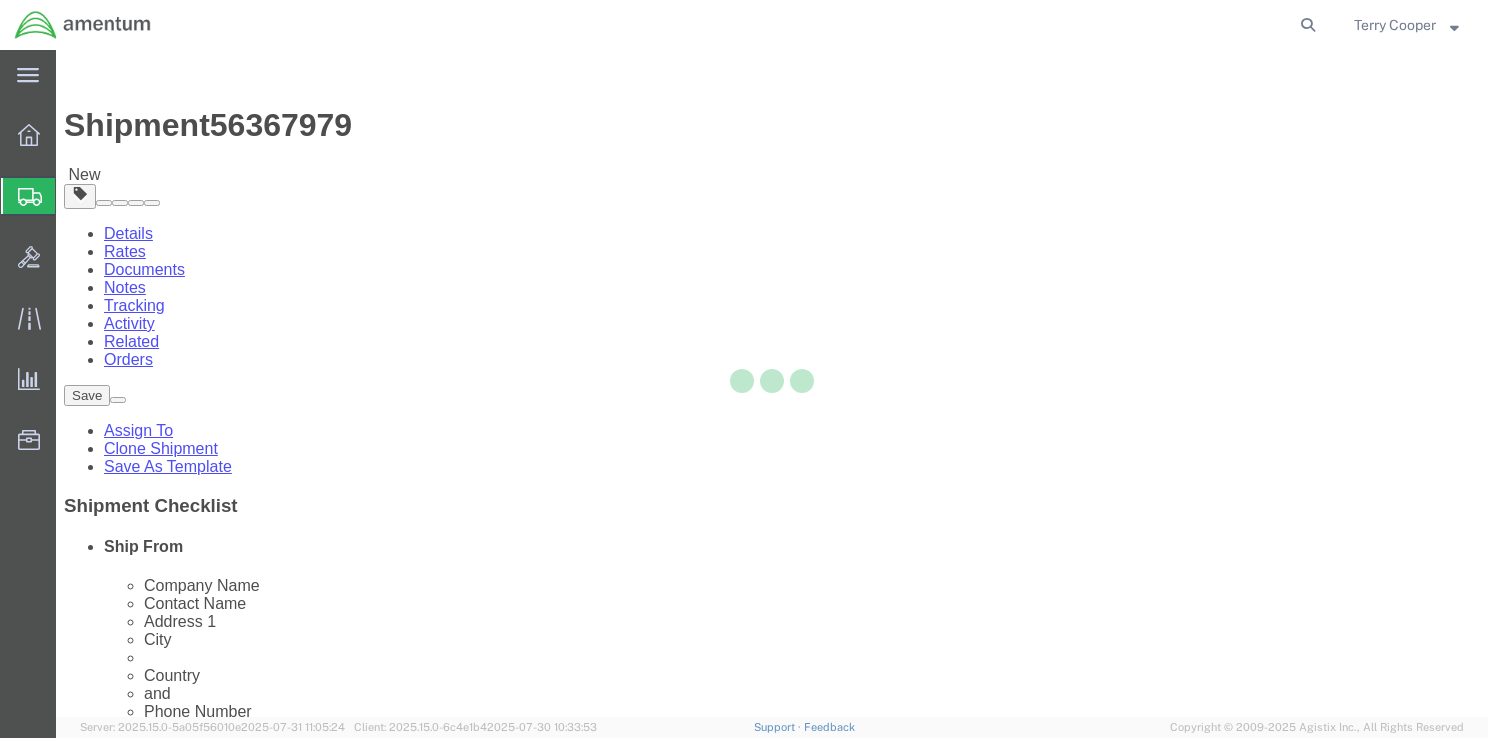select on "42679" 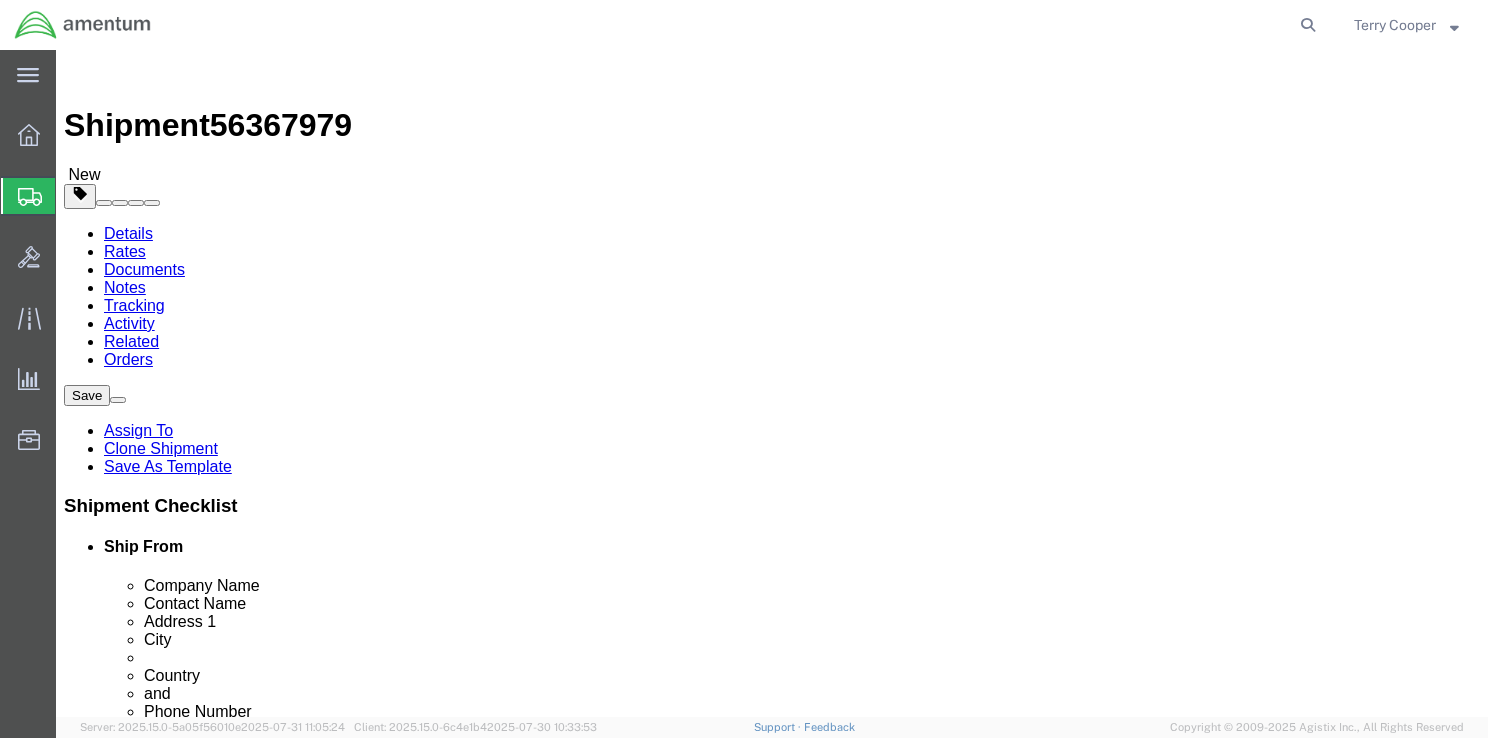 drag, startPoint x: 315, startPoint y: 412, endPoint x: 141, endPoint y: 419, distance: 174.14075 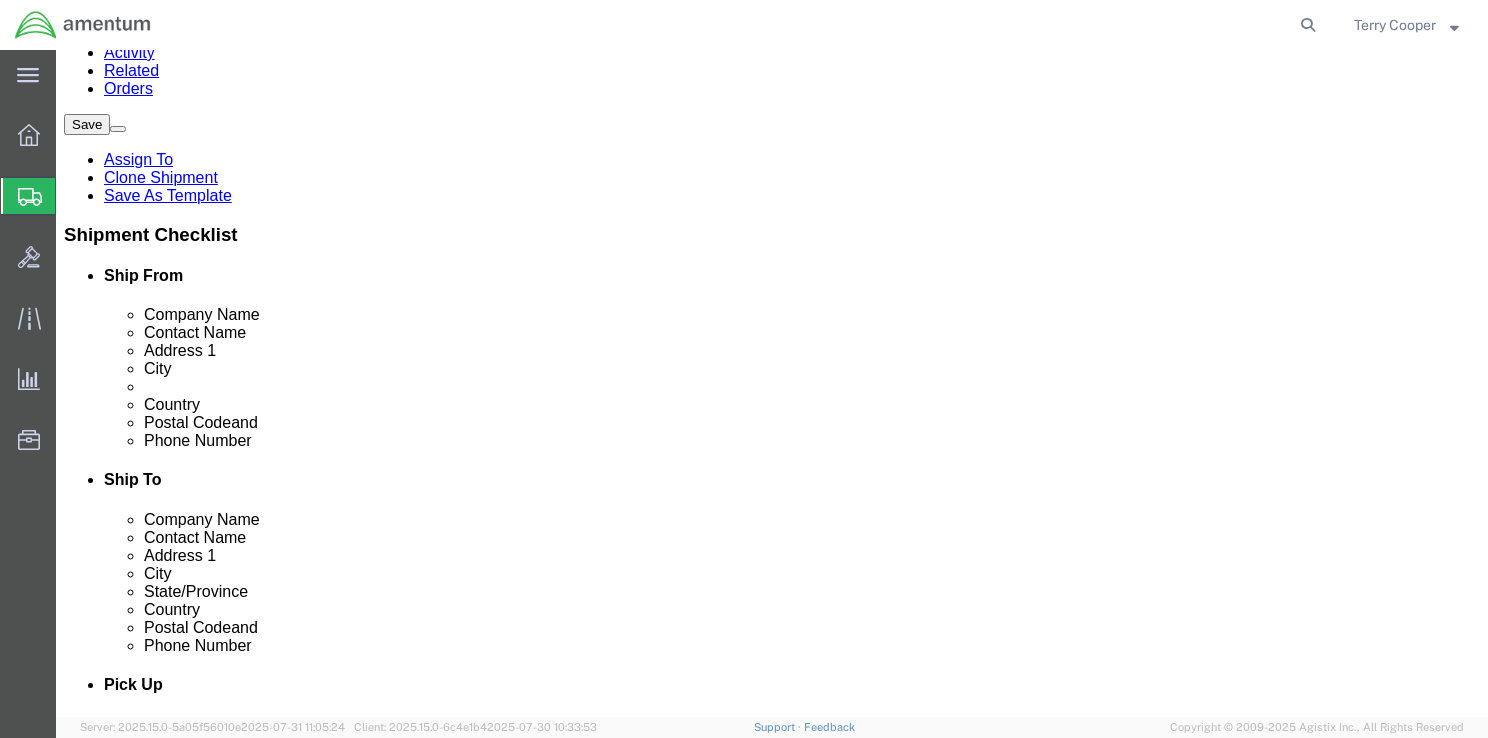 scroll, scrollTop: 300, scrollLeft: 0, axis: vertical 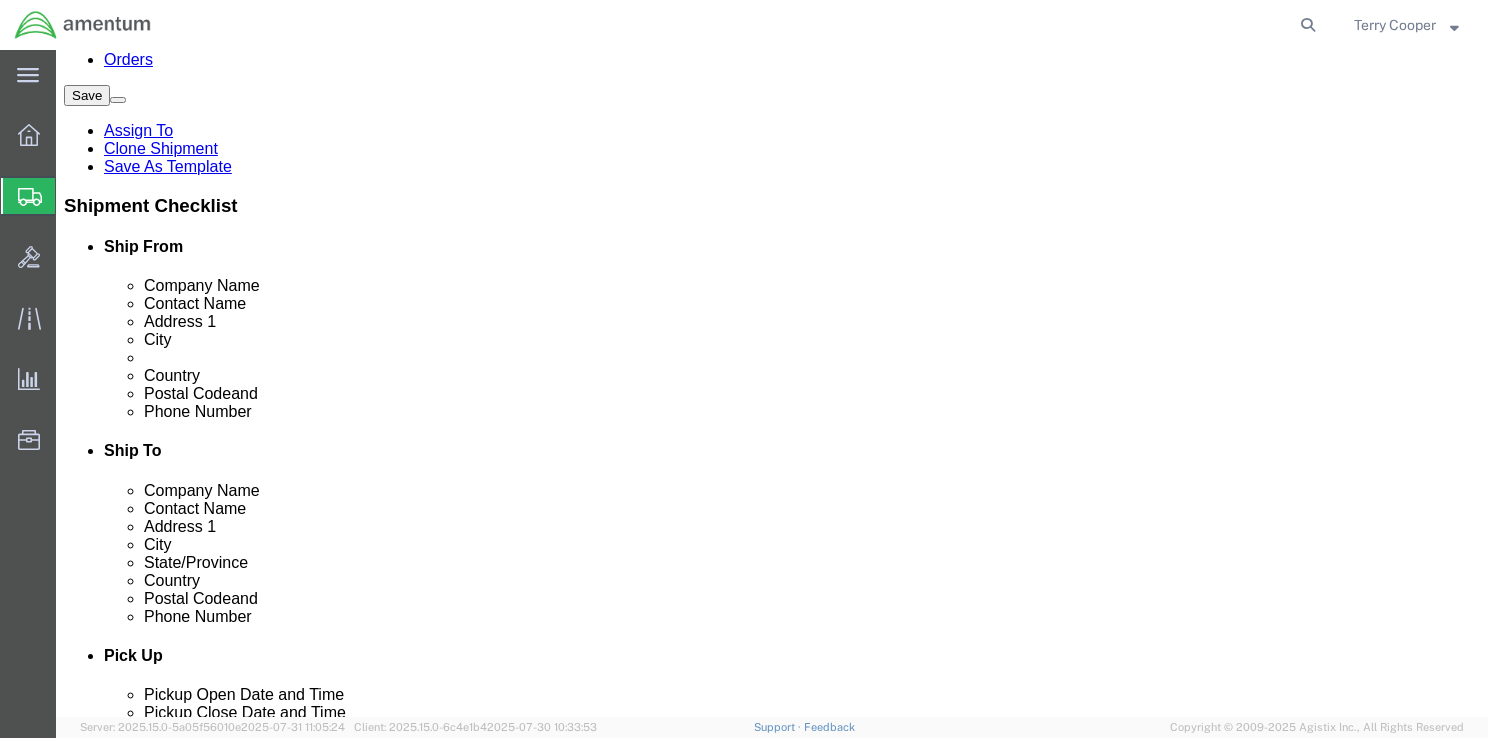 type on "Terry Cooper" 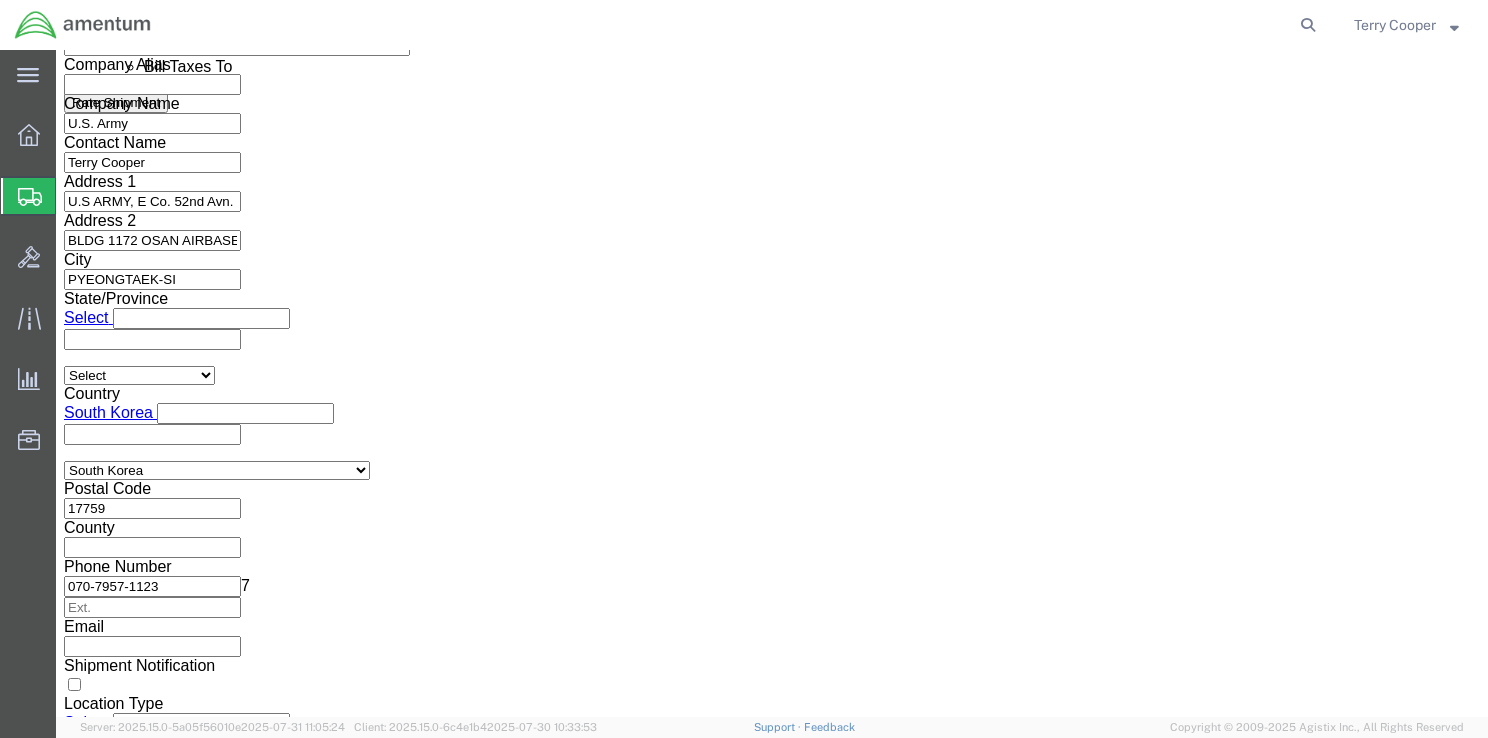 scroll, scrollTop: 1355, scrollLeft: 0, axis: vertical 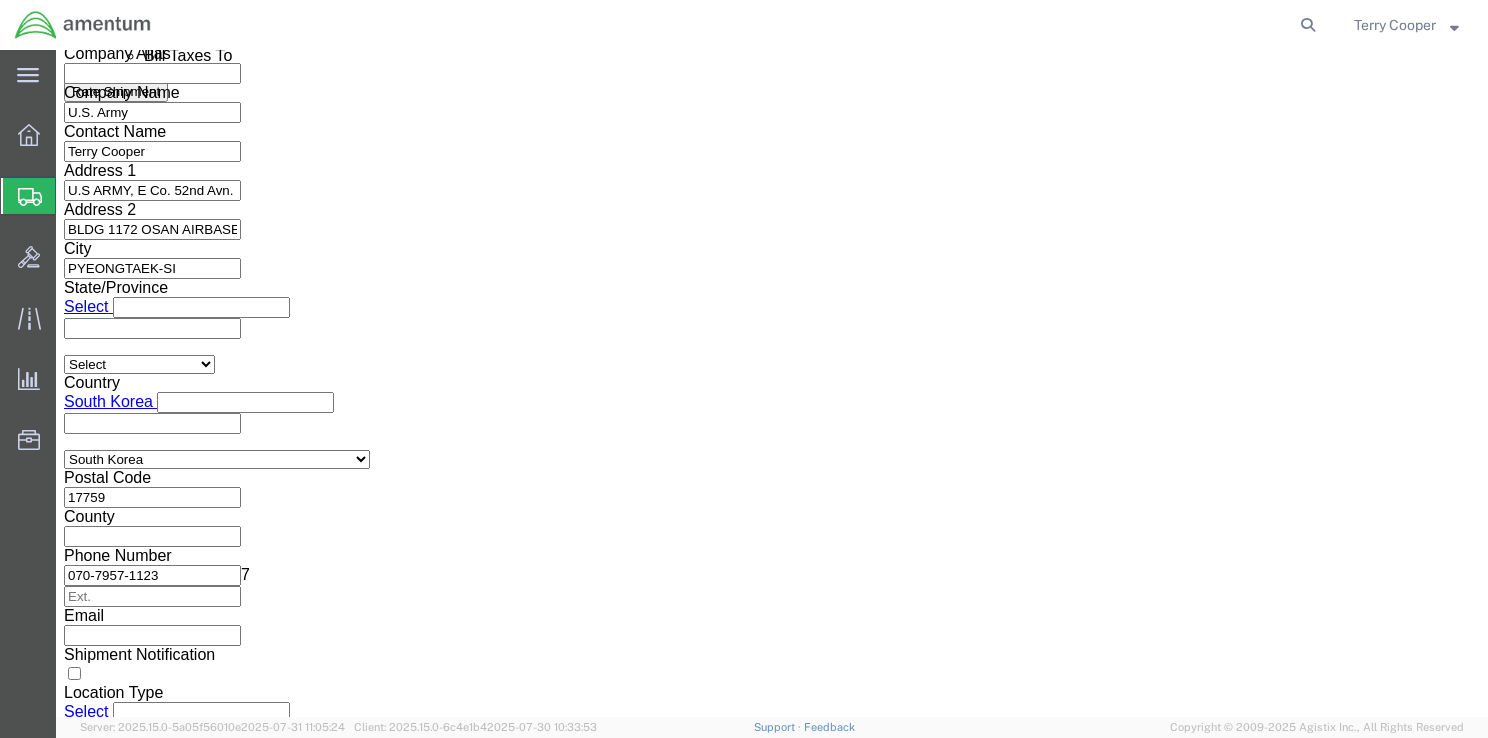 click on "Continue" 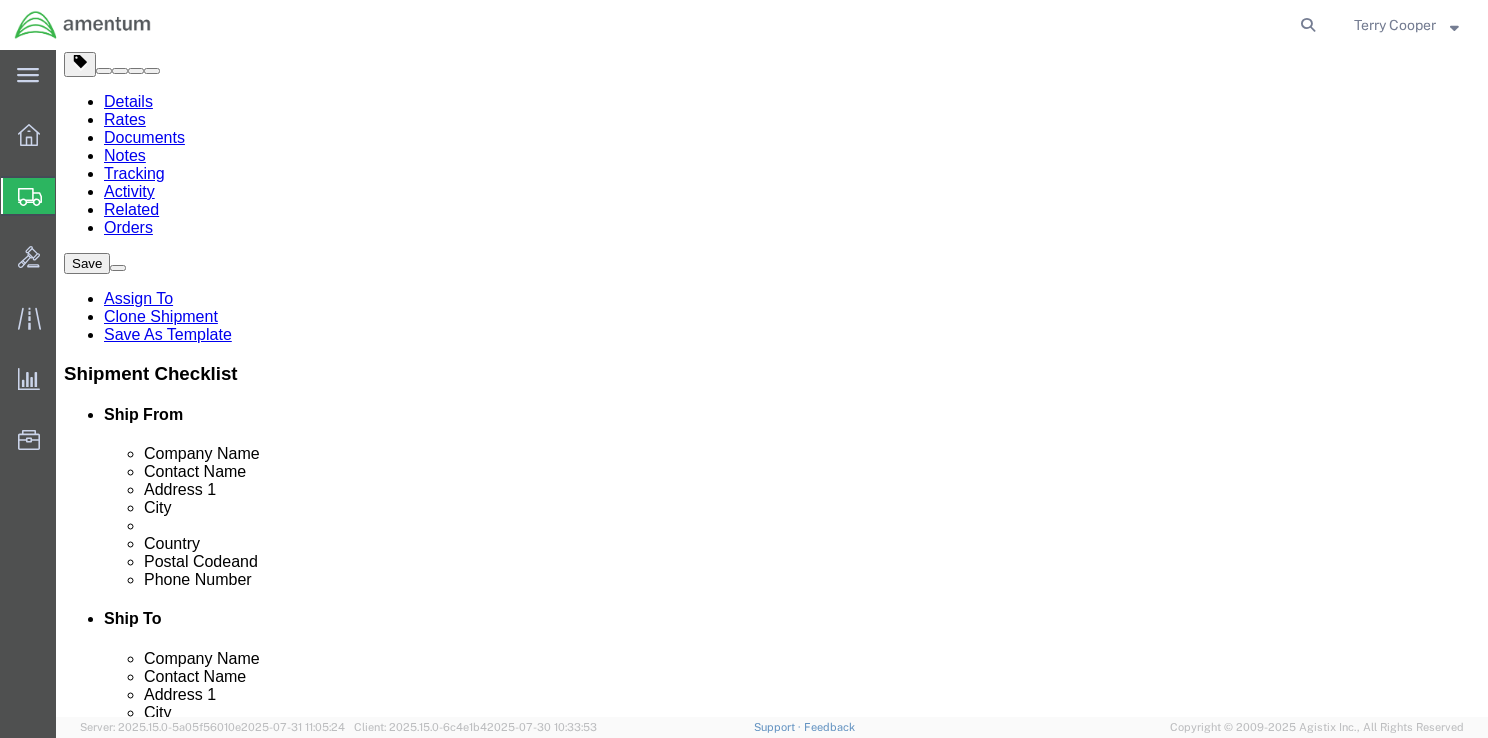 scroll, scrollTop: 0, scrollLeft: 0, axis: both 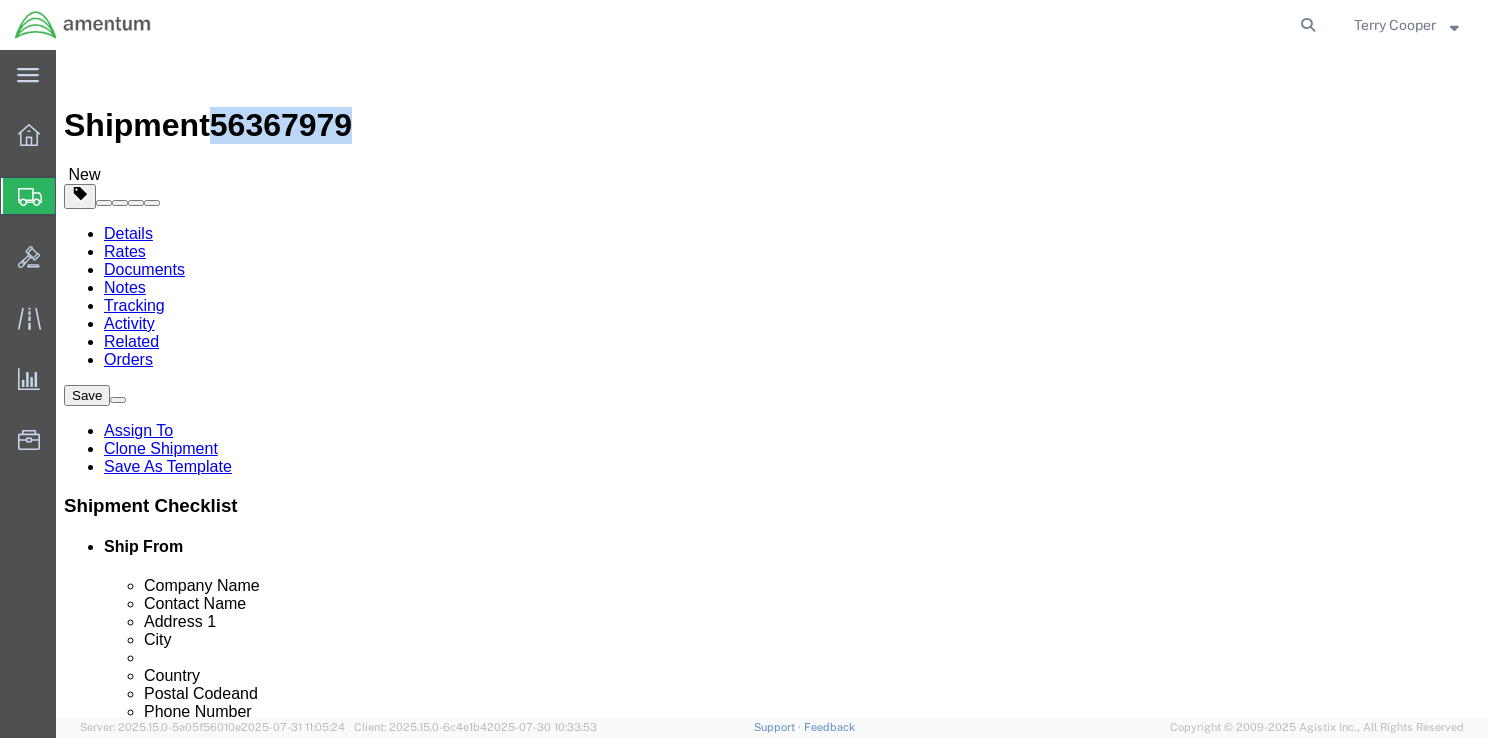 drag, startPoint x: 168, startPoint y: 24, endPoint x: 272, endPoint y: 24, distance: 104 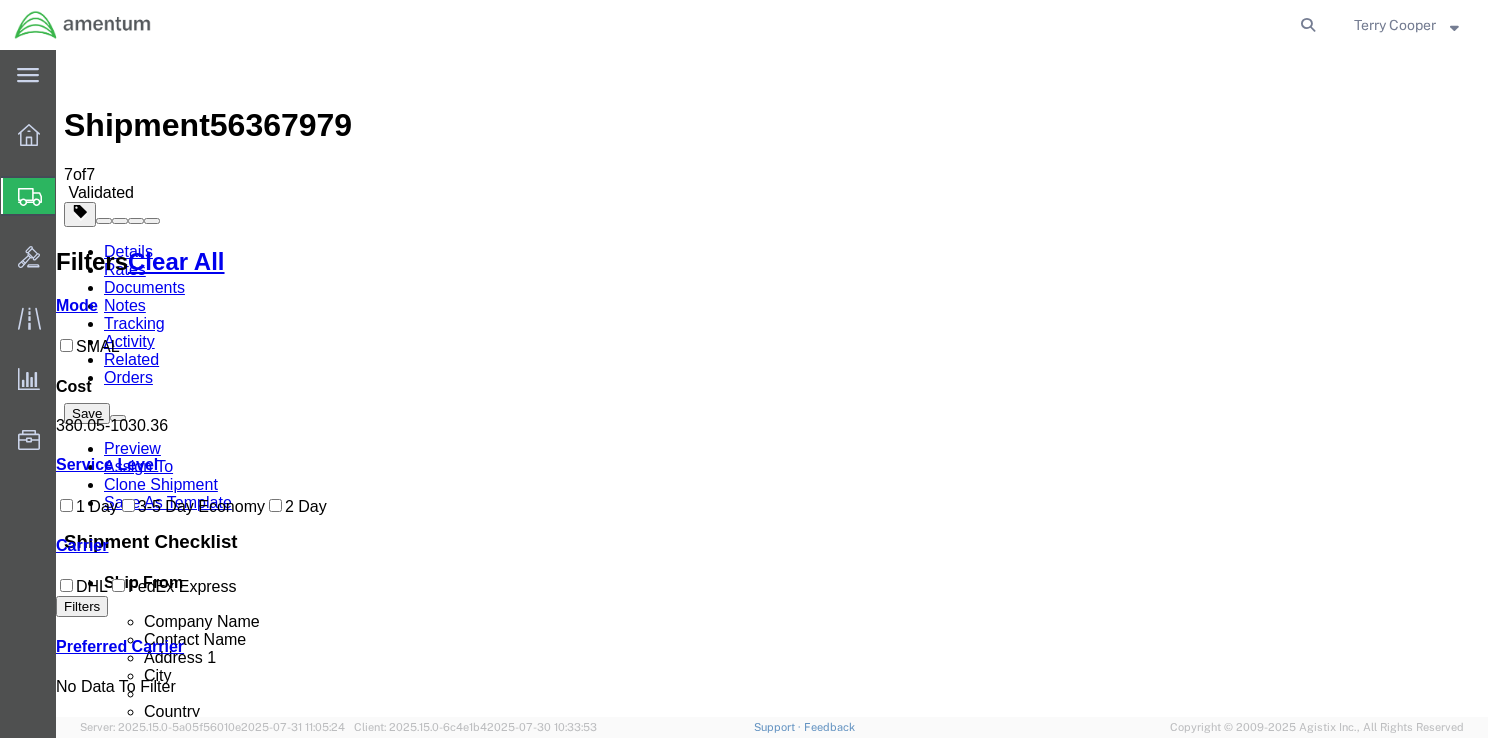 click on "Book" at bounding box center (1150, 1768) 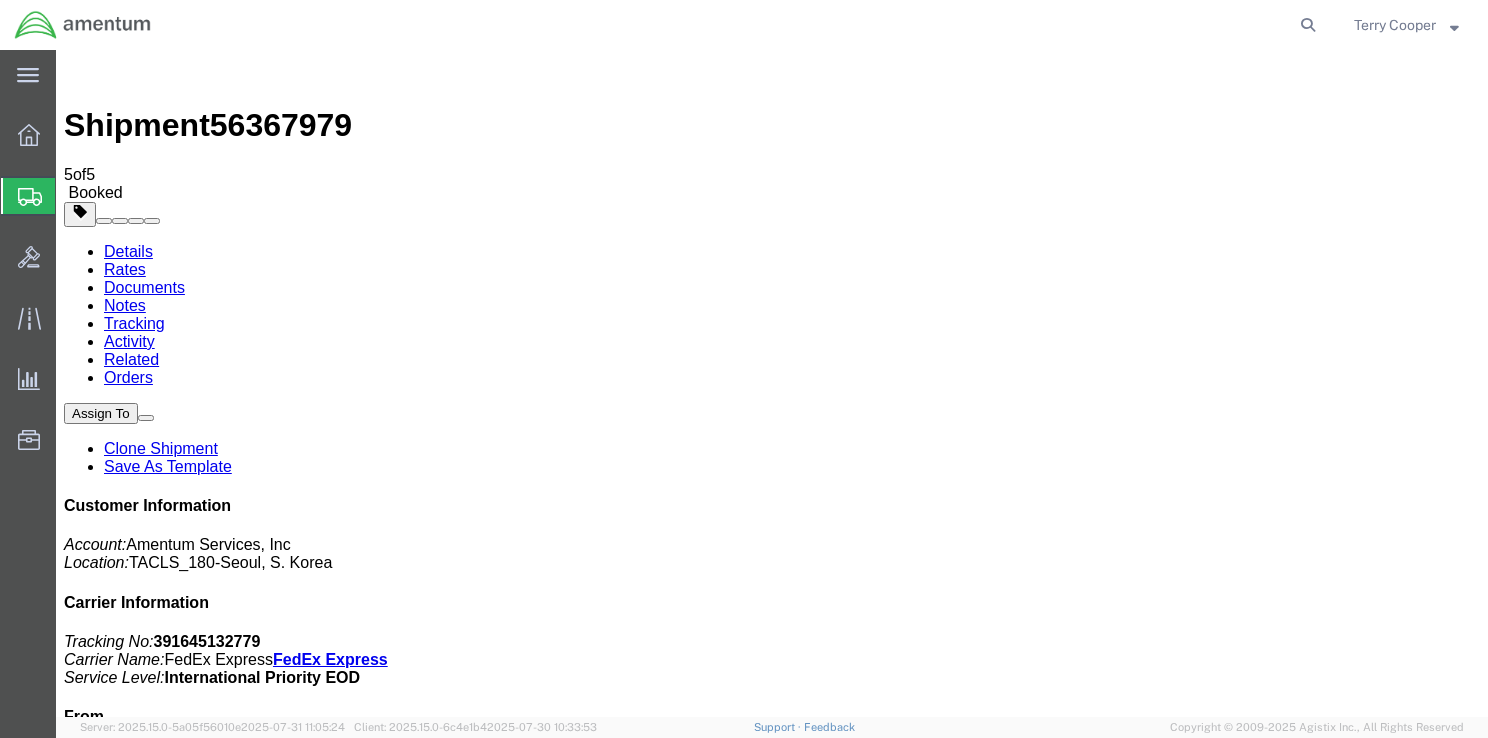 drag, startPoint x: 254, startPoint y: 432, endPoint x: 115, endPoint y: 434, distance: 139.01439 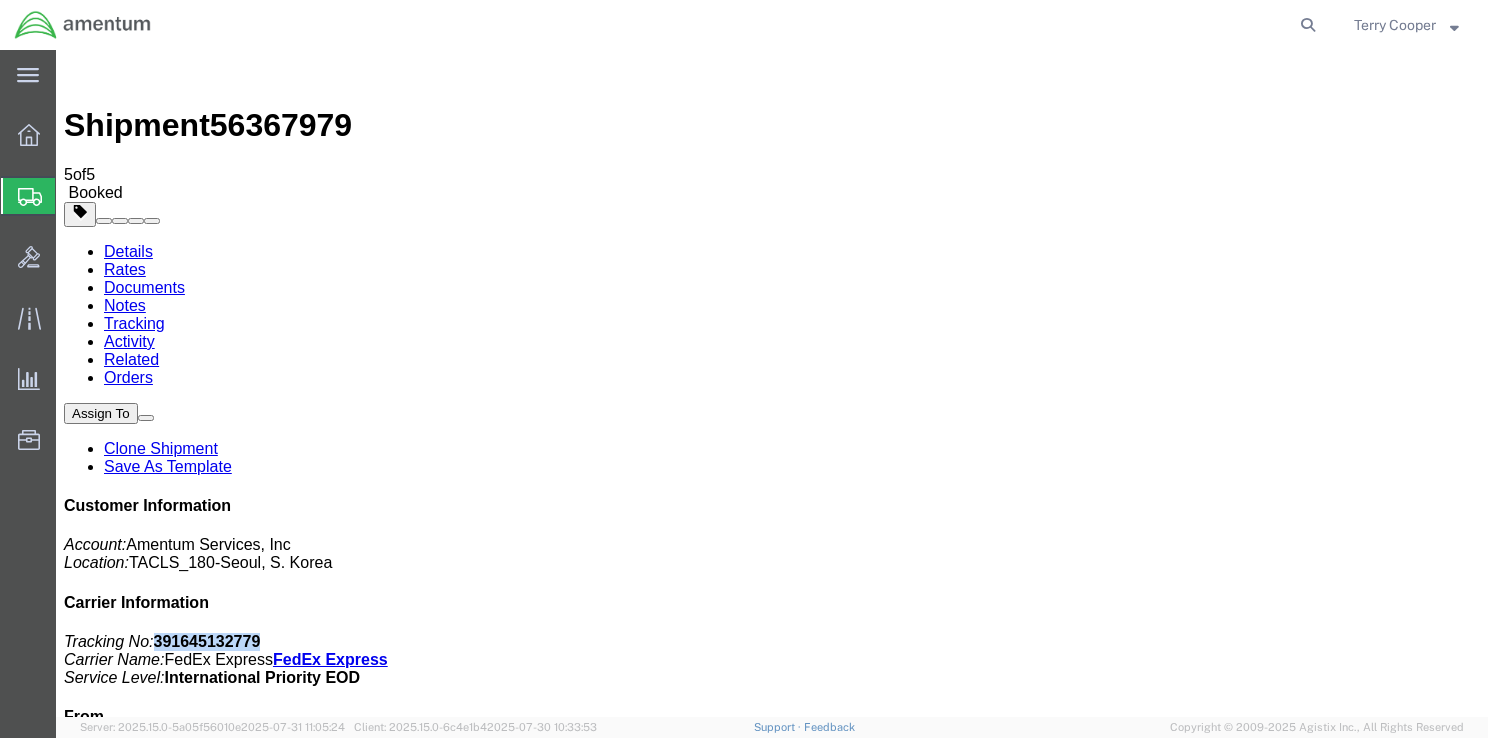 drag, startPoint x: 1209, startPoint y: 310, endPoint x: 1300, endPoint y: 309, distance: 91.00549 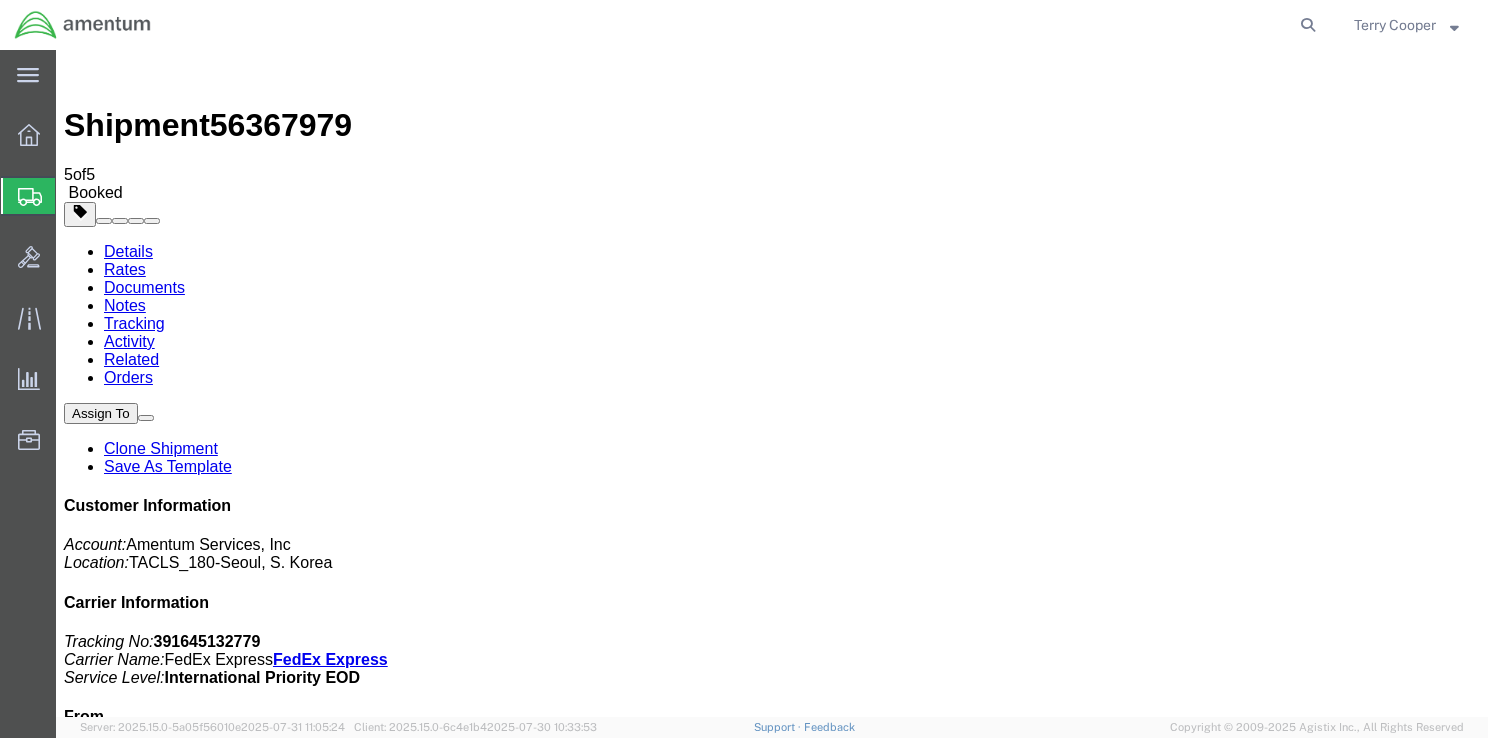 click on "Dyncorp Bill Of Lading" at bounding box center (292, 1878) 